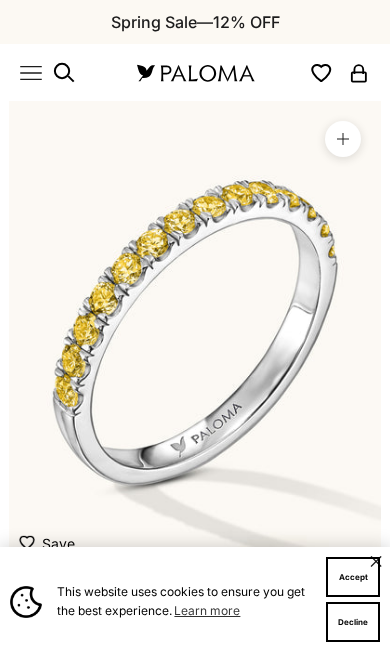 scroll, scrollTop: 0, scrollLeft: 0, axis: both 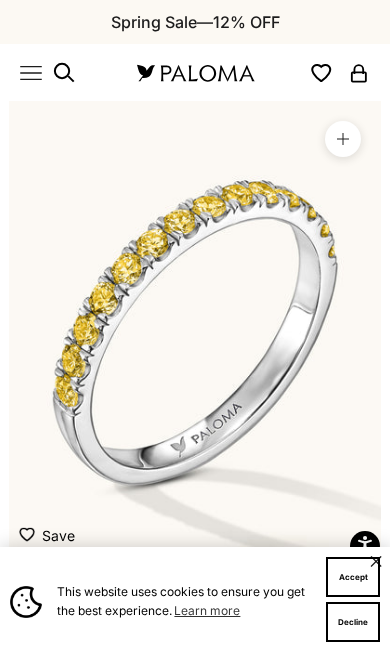click on "Accept" at bounding box center [353, 577] 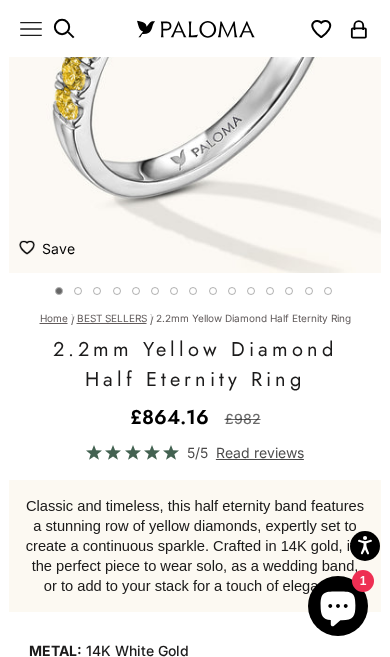 scroll, scrollTop: 284, scrollLeft: 0, axis: vertical 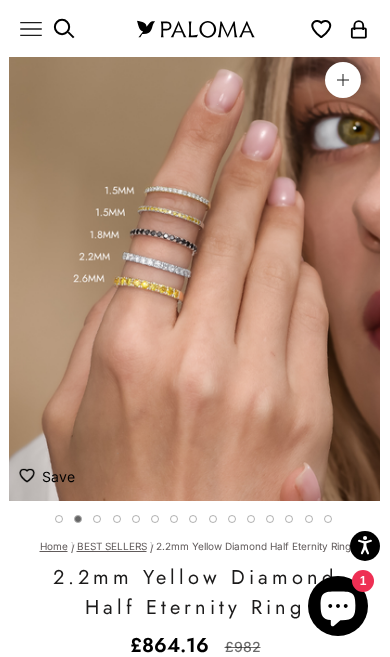 click 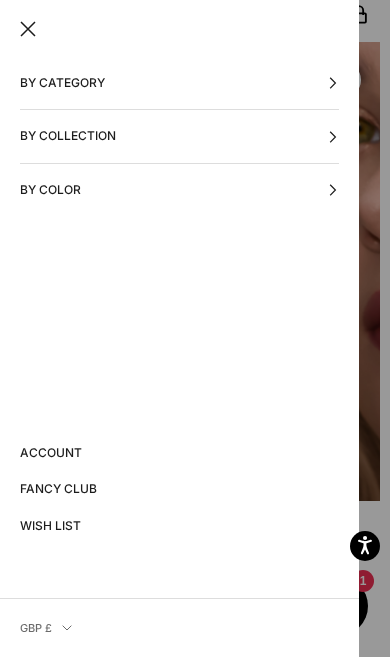 click on "By Color" at bounding box center (179, 190) 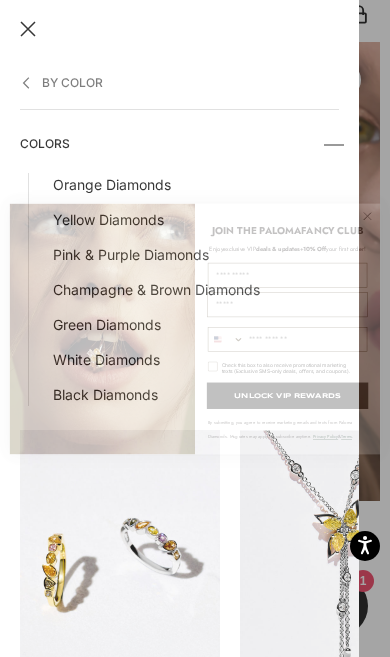 click on "Close dialog" 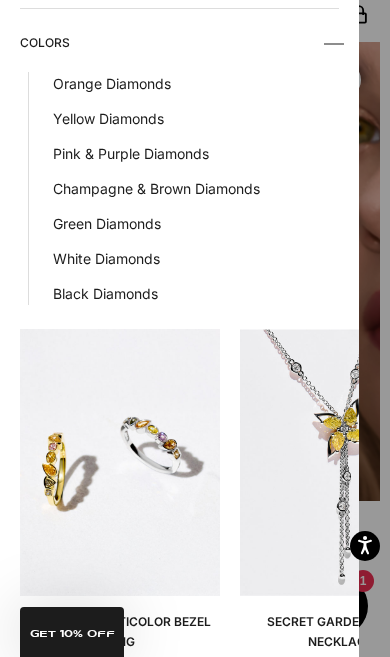 scroll, scrollTop: 75, scrollLeft: 0, axis: vertical 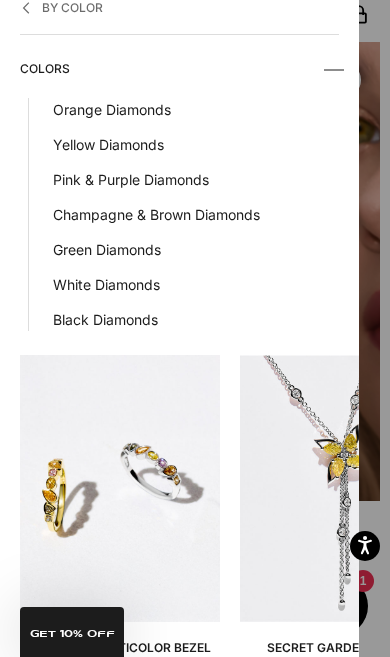 click on "Orange Diamonds" at bounding box center (196, 109) 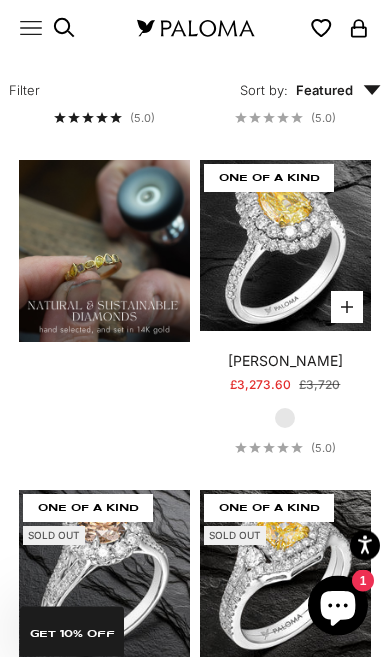 scroll, scrollTop: 2026, scrollLeft: 0, axis: vertical 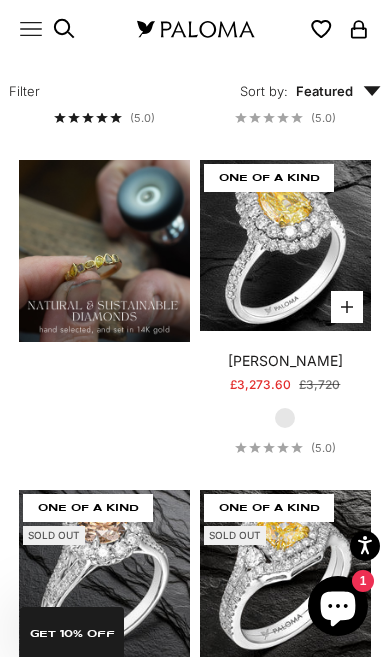 click on "Paloma Diamonds
Open navigation menu
Open search
By Category
Categories
Rings
Earrings
Necklaces
Bracelets
Piercings
Charms
Gift Card
Paloma High Jewelry
Best Sellers SHOP NOW Diamond Must Haves SHOP NOW
By Collection
Collections
Blossom
Crescent
Secret Garden
Paloma Classics
Fancy Halo" at bounding box center (195, 28) 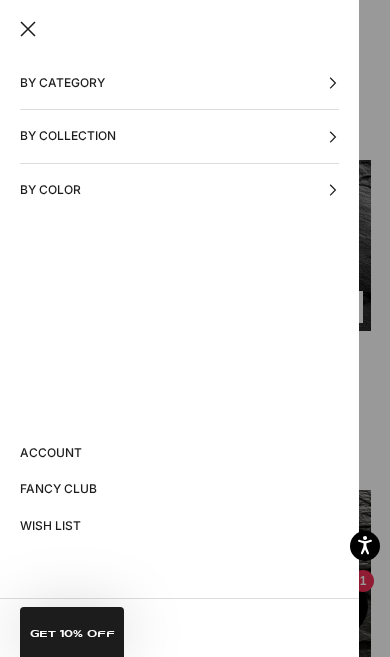 click on "By Category" at bounding box center [179, 83] 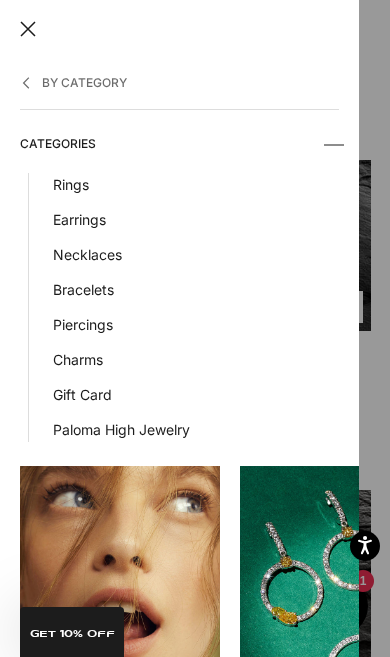click on "Necklaces" at bounding box center (196, 254) 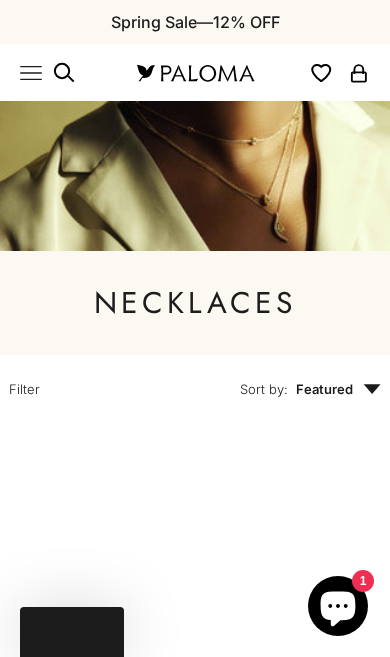 scroll, scrollTop: 0, scrollLeft: 0, axis: both 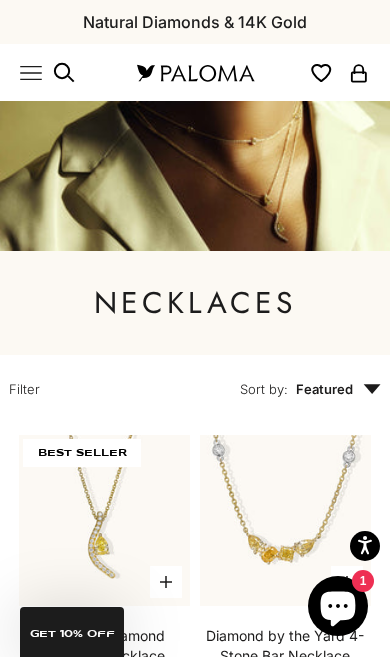 click on "Filter" at bounding box center (102, 383) 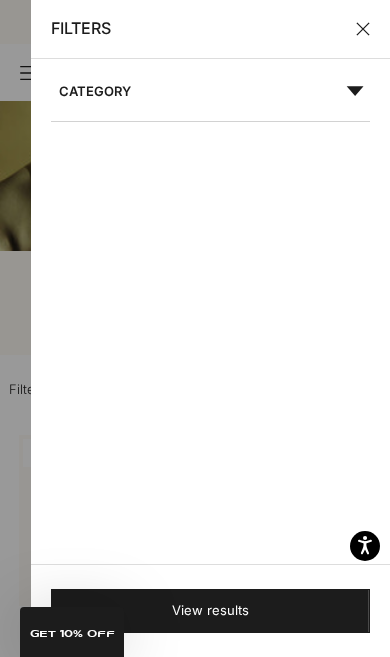 click on "Category" at bounding box center (207, 101) 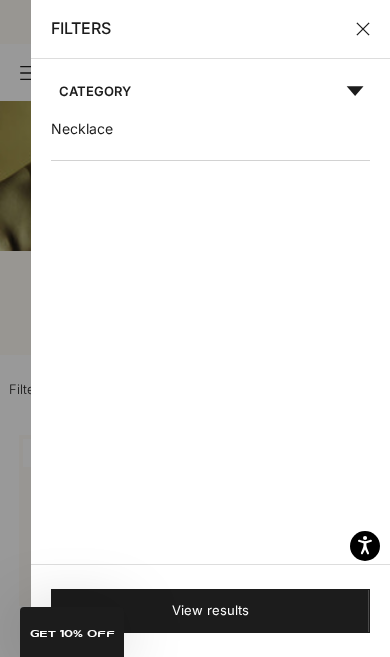 click on "Necklace" at bounding box center [82, 128] 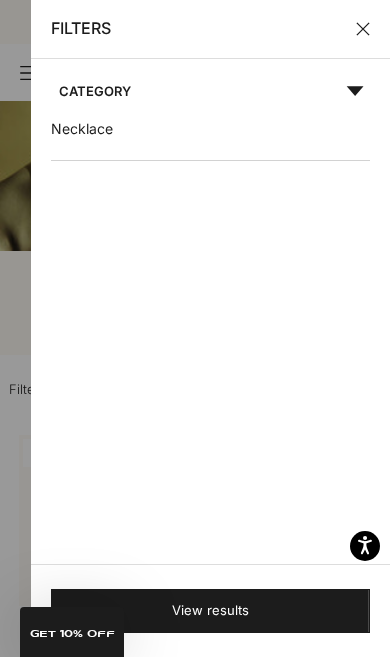 click on "View results" at bounding box center [210, 610] 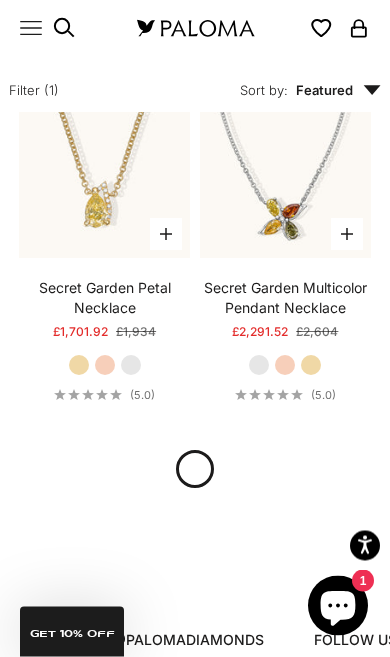 scroll, scrollTop: 2883, scrollLeft: 0, axis: vertical 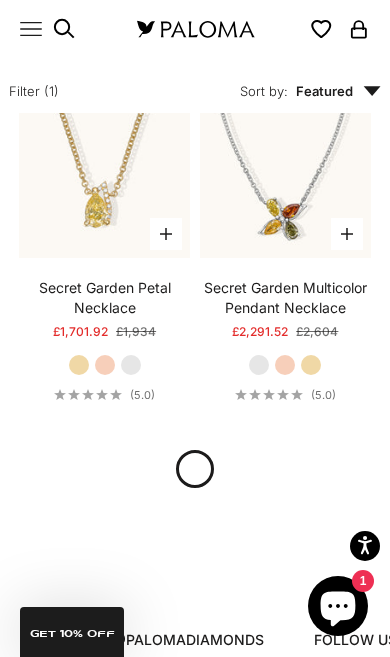 click on "Featured" at bounding box center [338, 91] 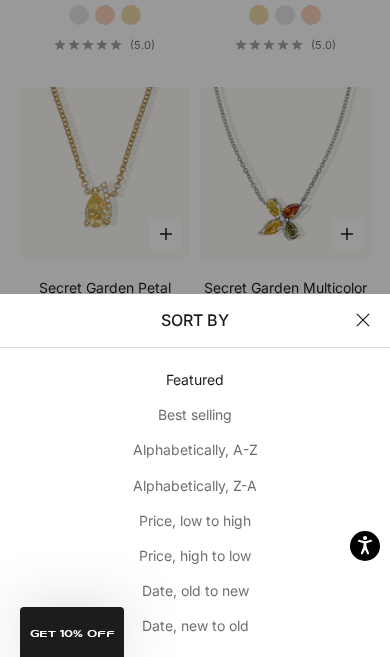 click on "Best selling" at bounding box center (195, 414) 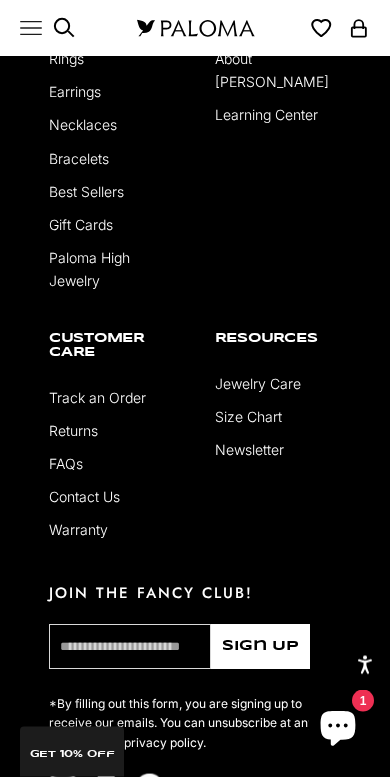 scroll, scrollTop: 3820, scrollLeft: 0, axis: vertical 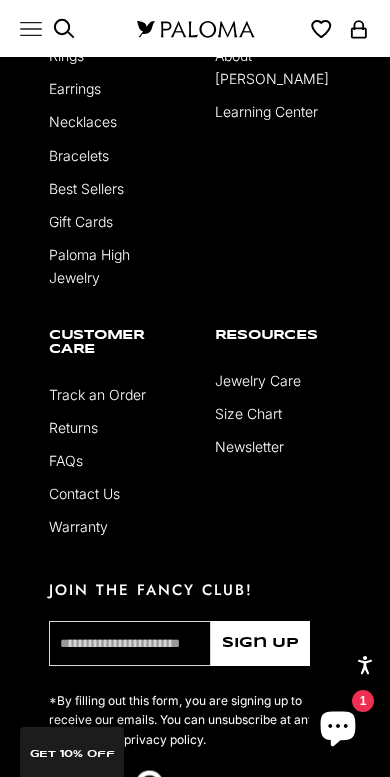 click 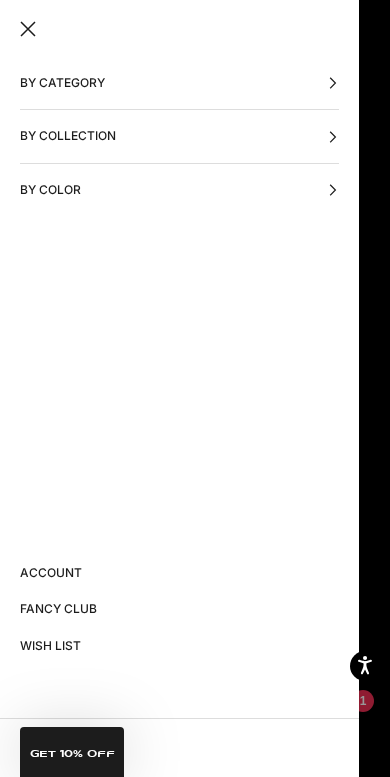 click at bounding box center (28, 29) 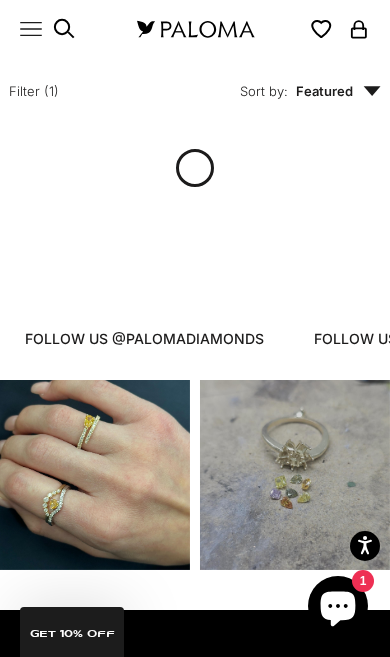 scroll, scrollTop: 3148, scrollLeft: 0, axis: vertical 